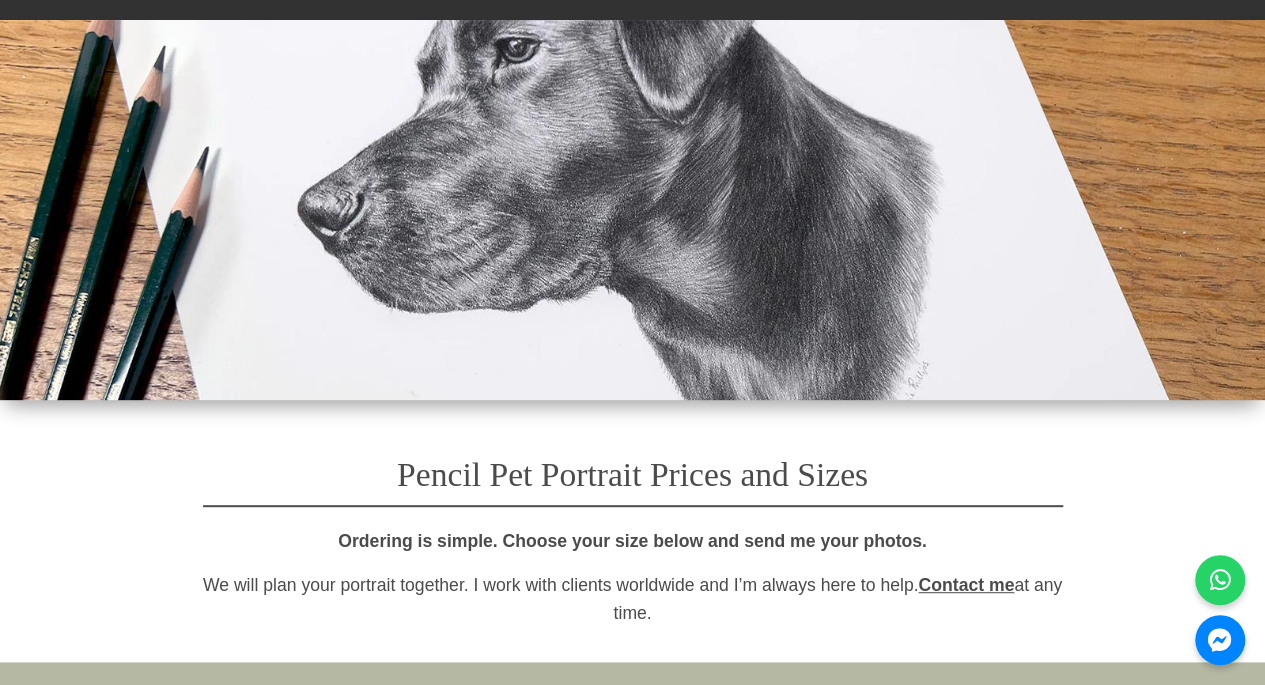 scroll, scrollTop: 0, scrollLeft: 0, axis: both 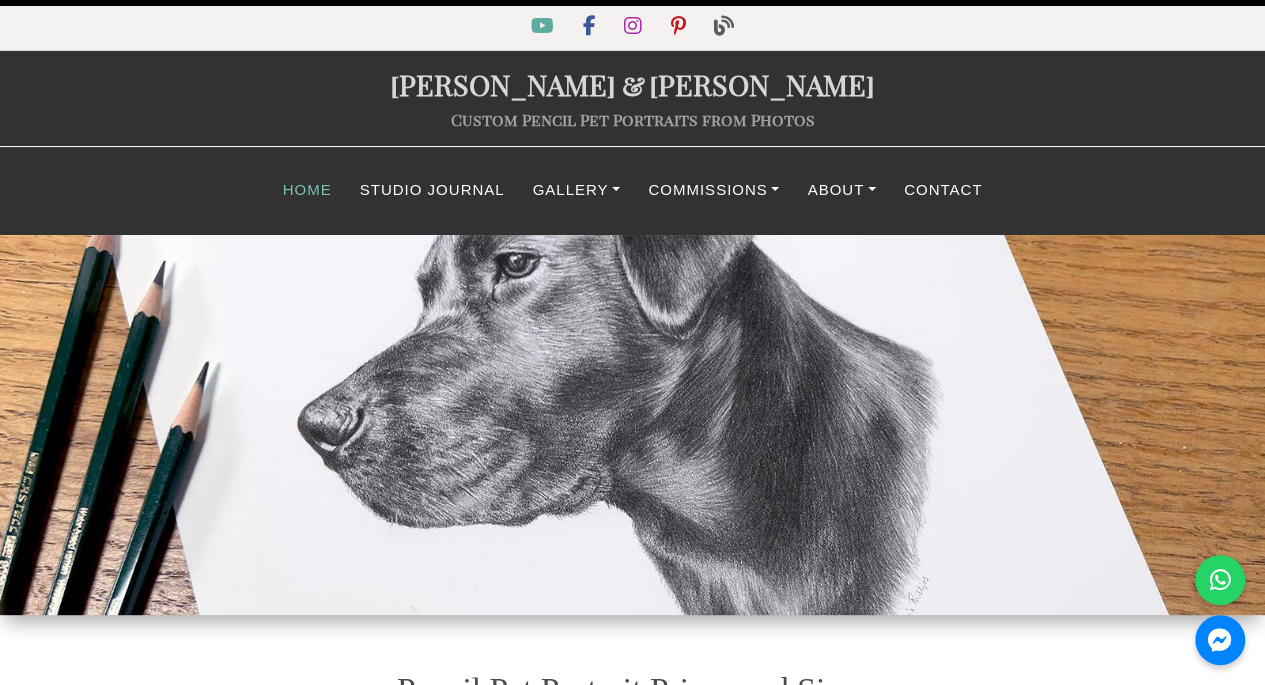 click on "Home" at bounding box center [307, 190] 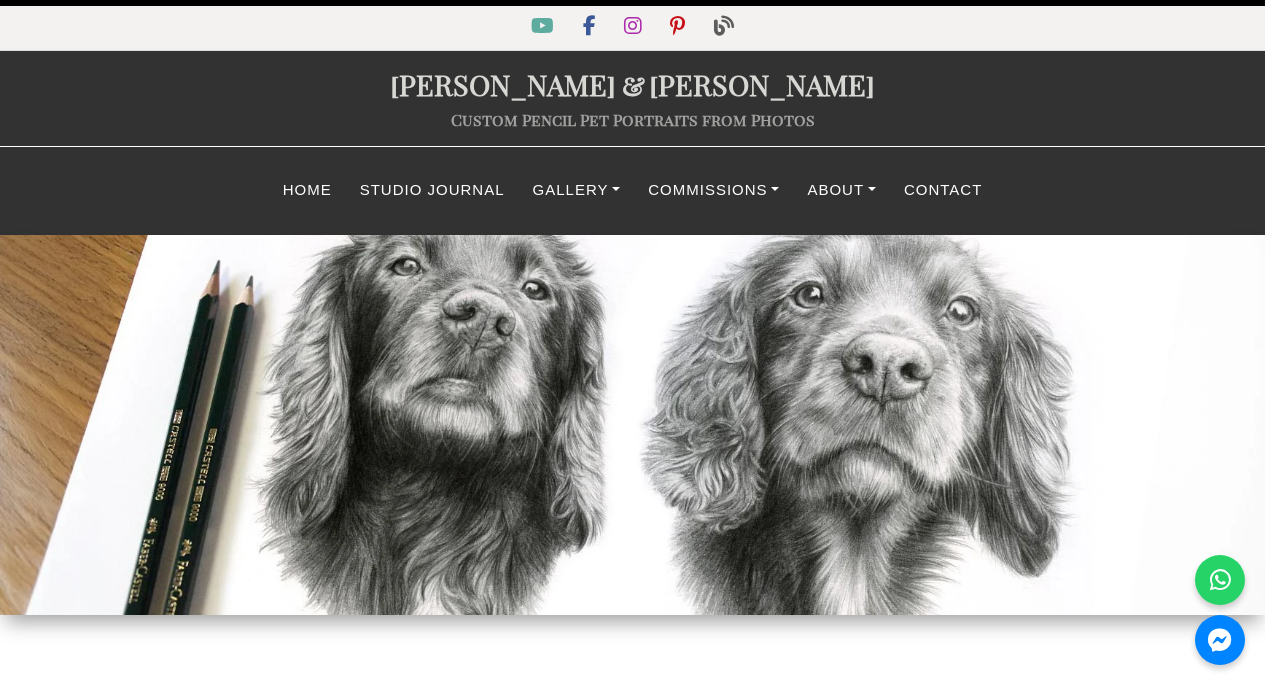 scroll, scrollTop: 0, scrollLeft: 0, axis: both 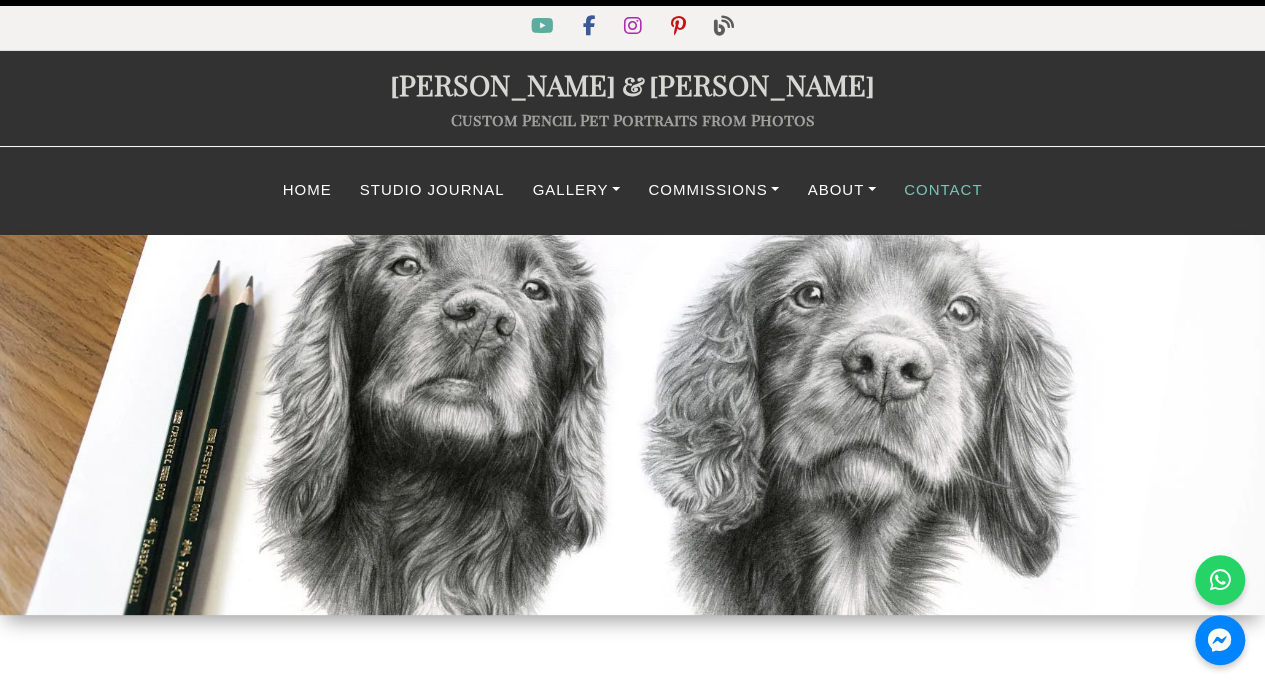 click on "Contact" at bounding box center (943, 190) 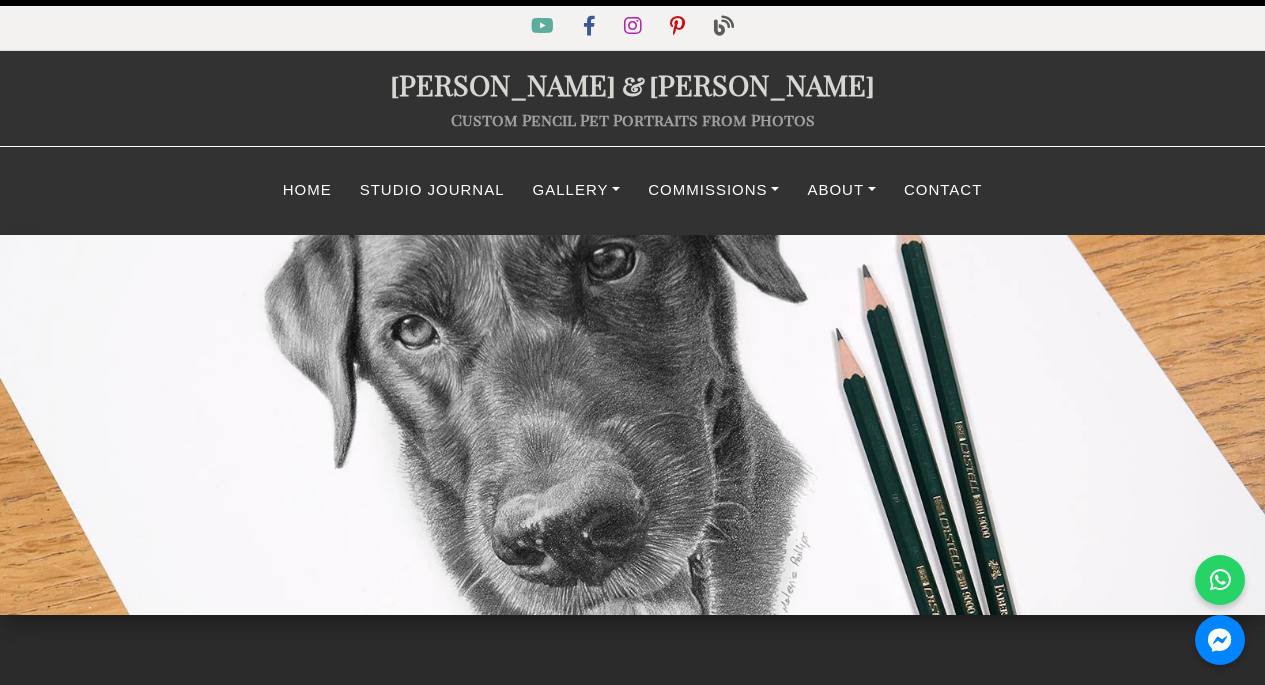 scroll, scrollTop: 0, scrollLeft: 0, axis: both 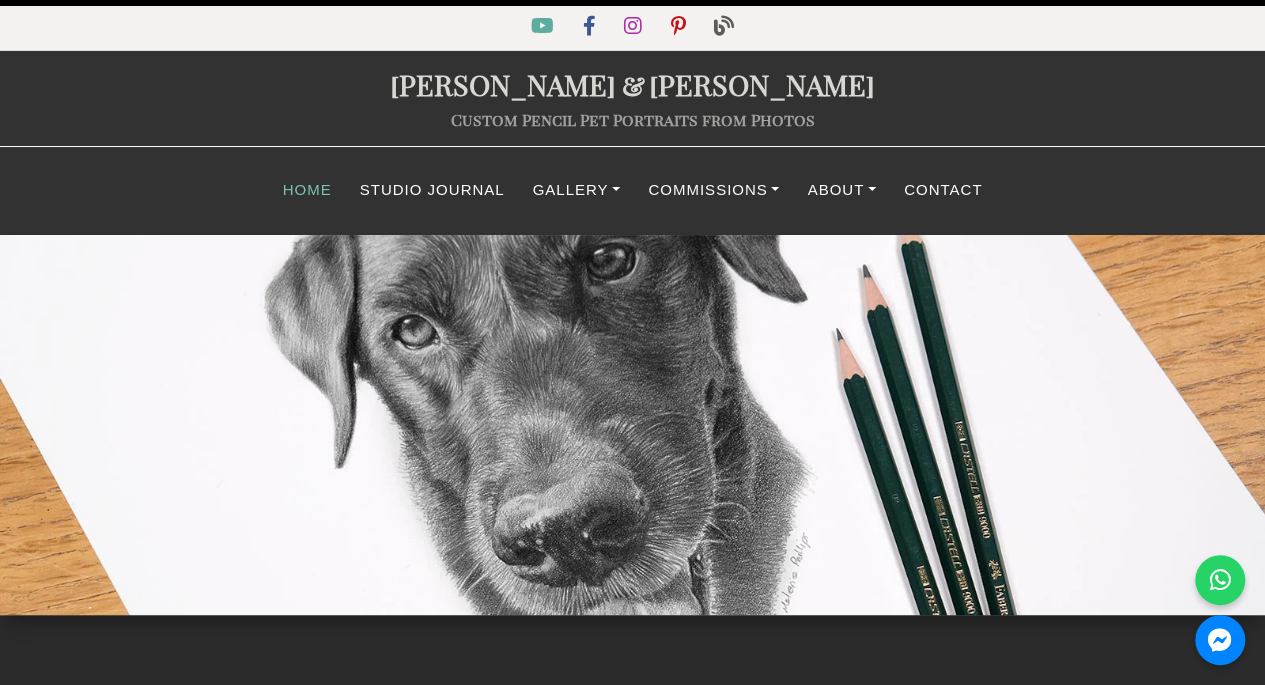 click on "Home" at bounding box center (307, 190) 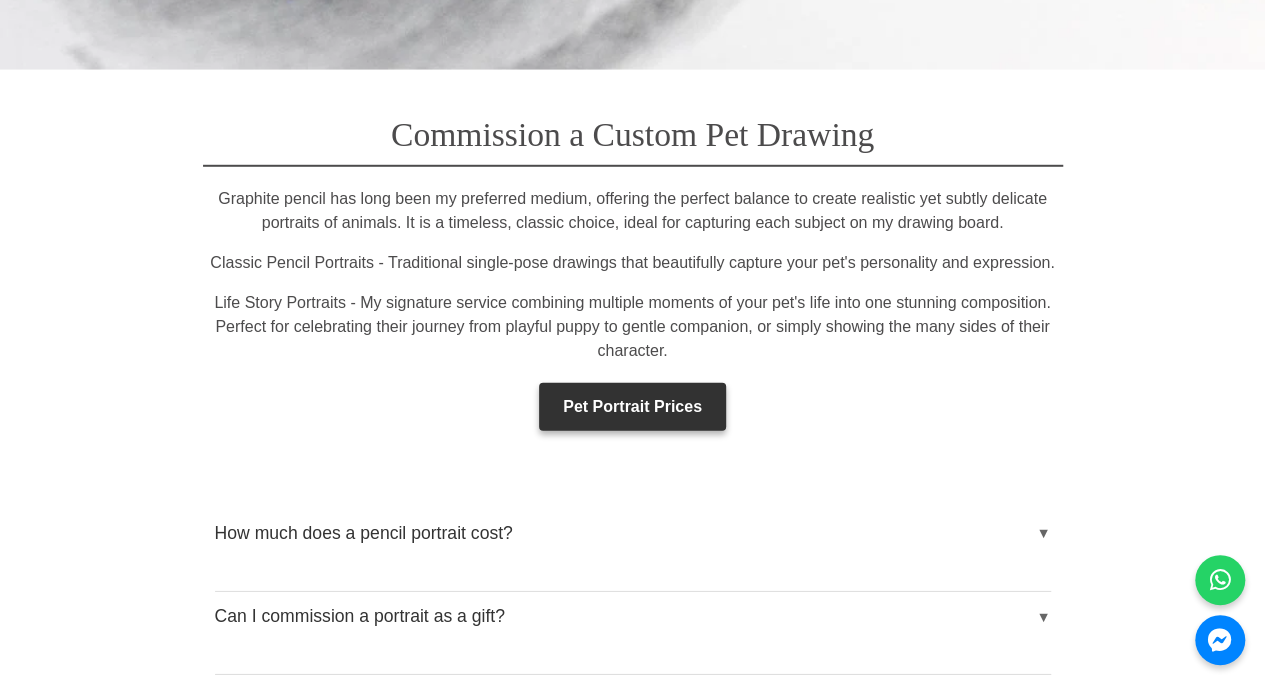 scroll, scrollTop: 2811, scrollLeft: 0, axis: vertical 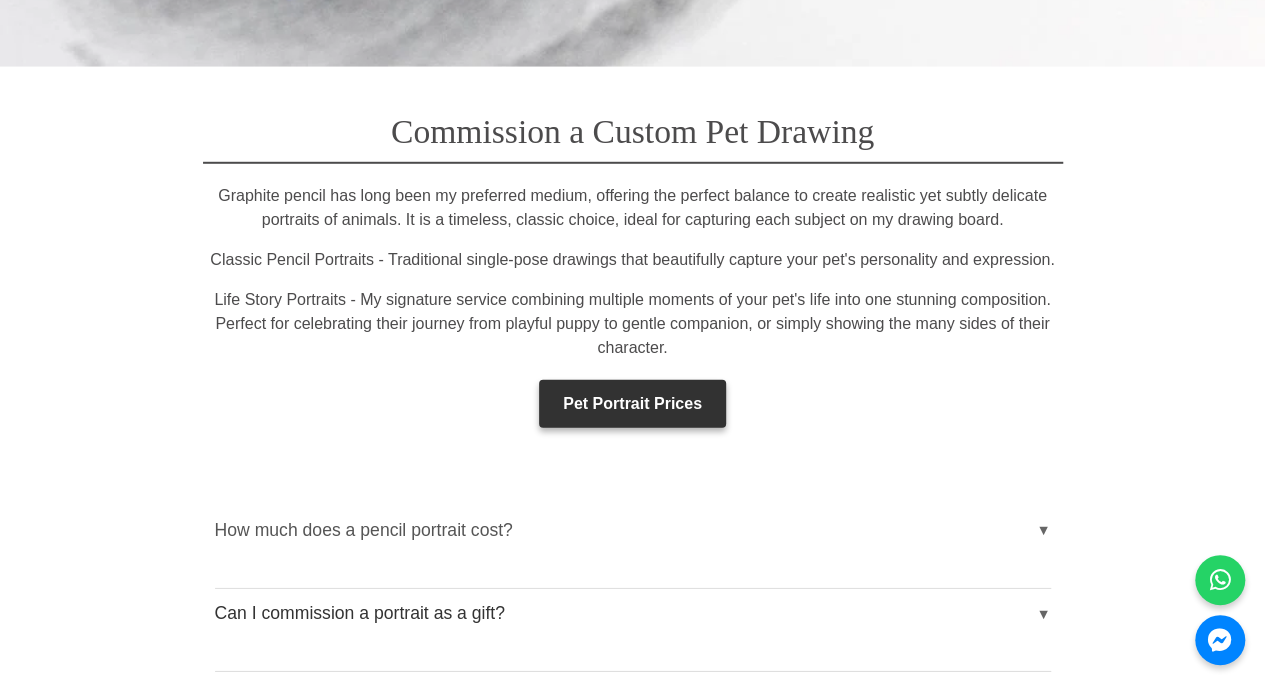 click on "How much does a pencil portrait cost?" at bounding box center [633, 530] 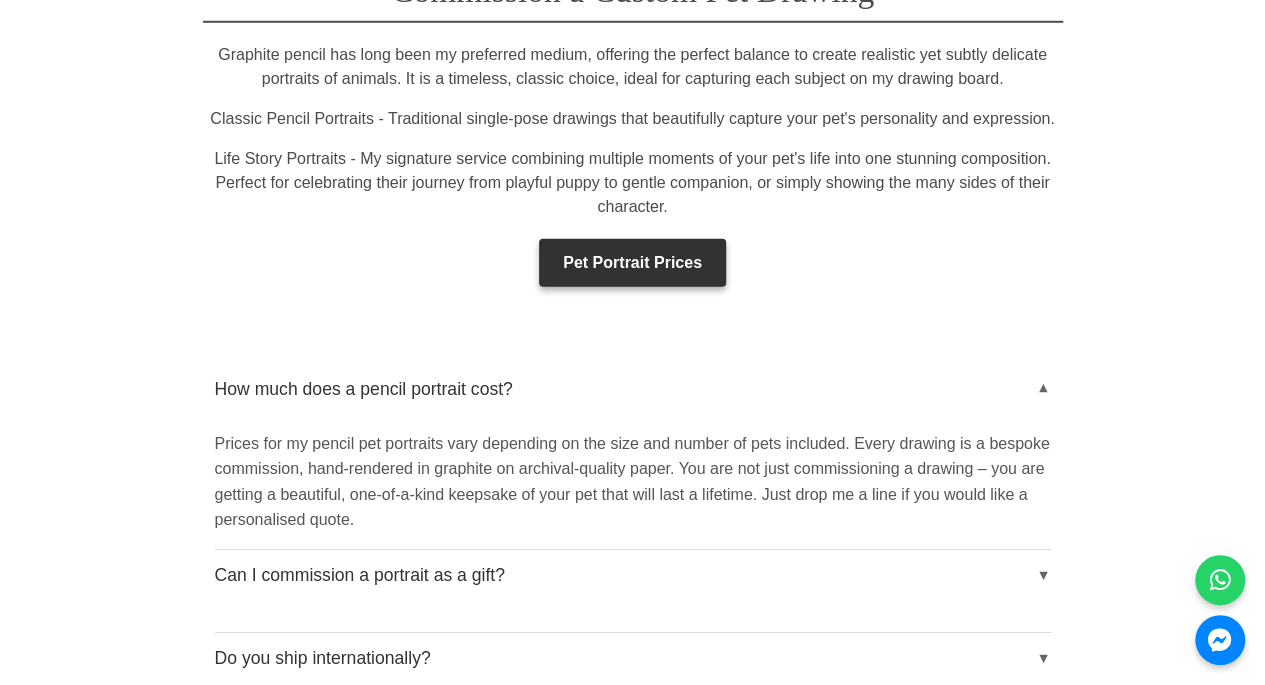 scroll, scrollTop: 2954, scrollLeft: 0, axis: vertical 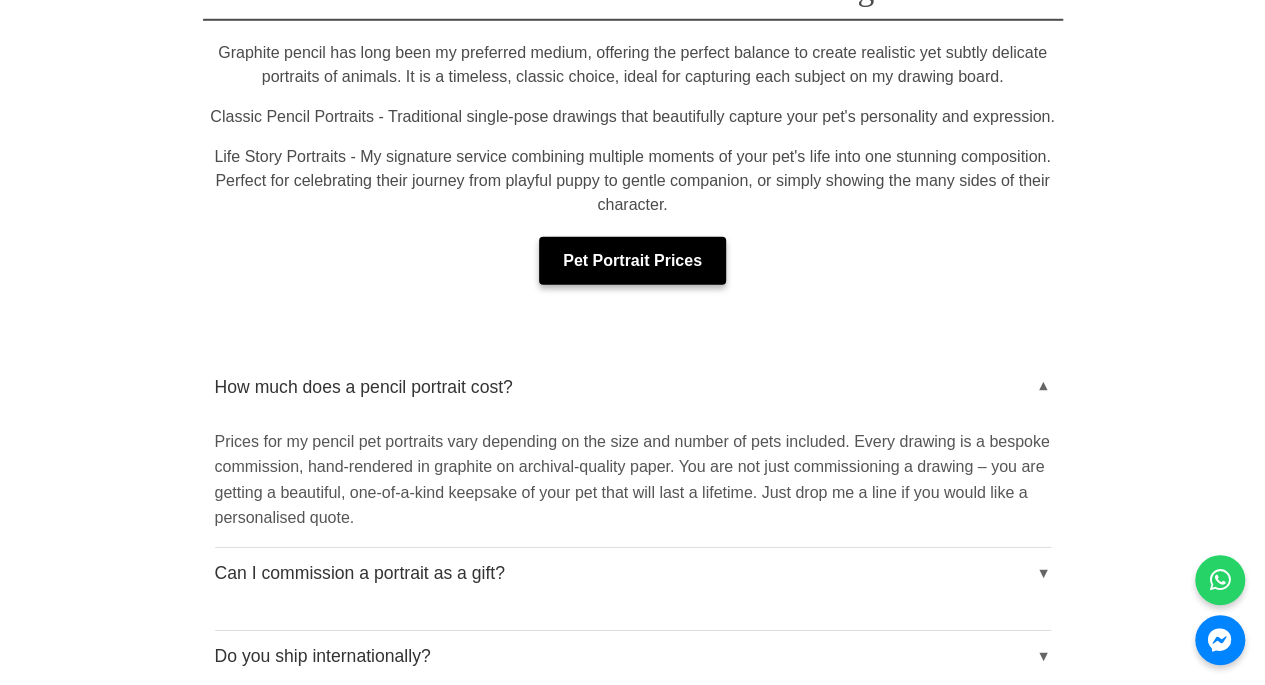 click on "Pet Portrait Prices" at bounding box center (632, 261) 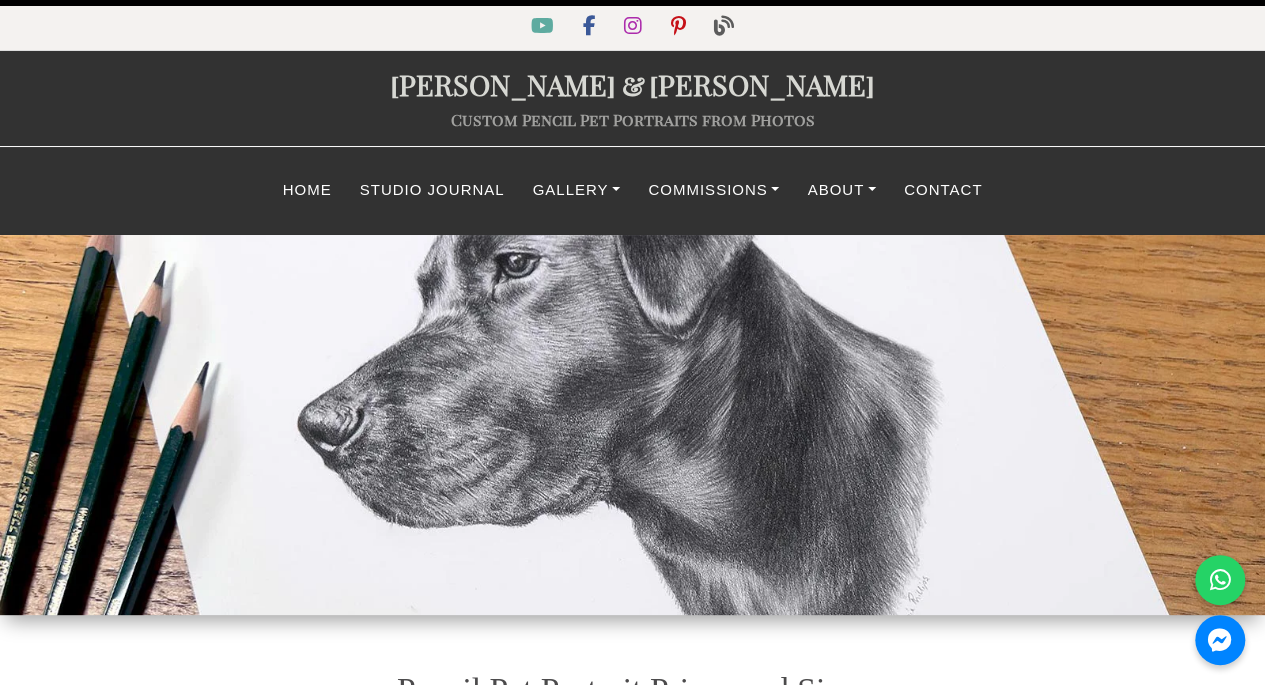 scroll, scrollTop: 0, scrollLeft: 0, axis: both 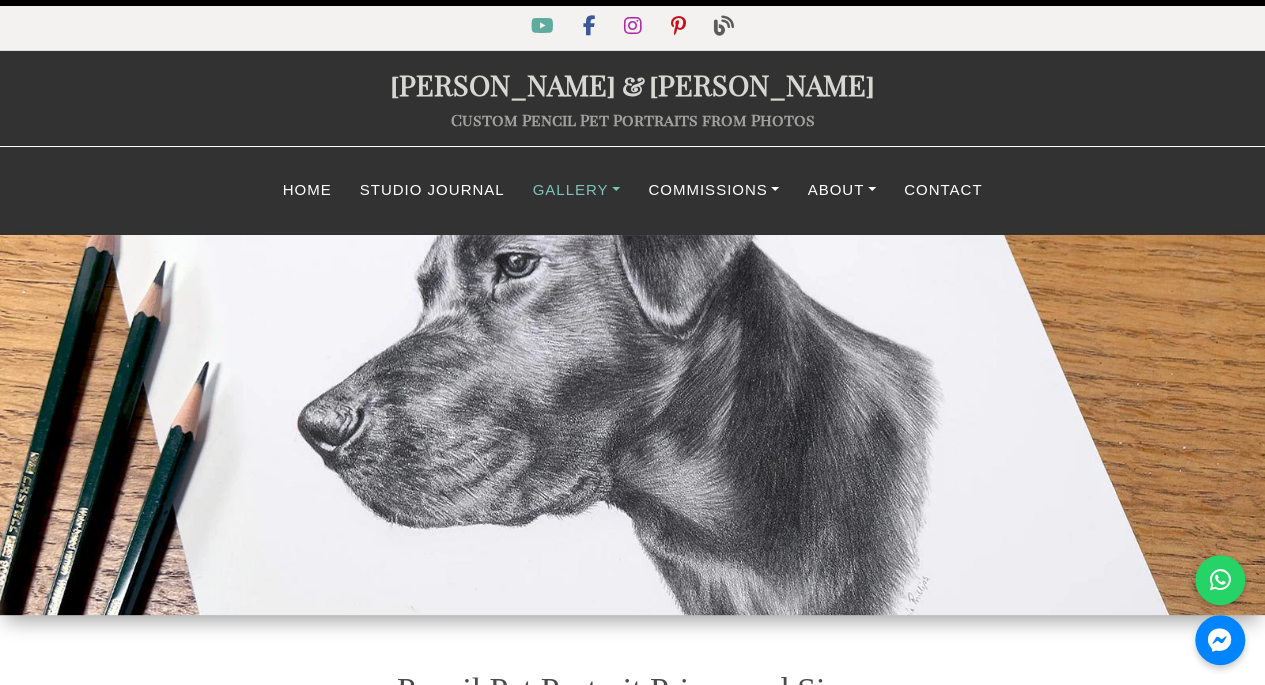 click on "Gallery" at bounding box center (577, 190) 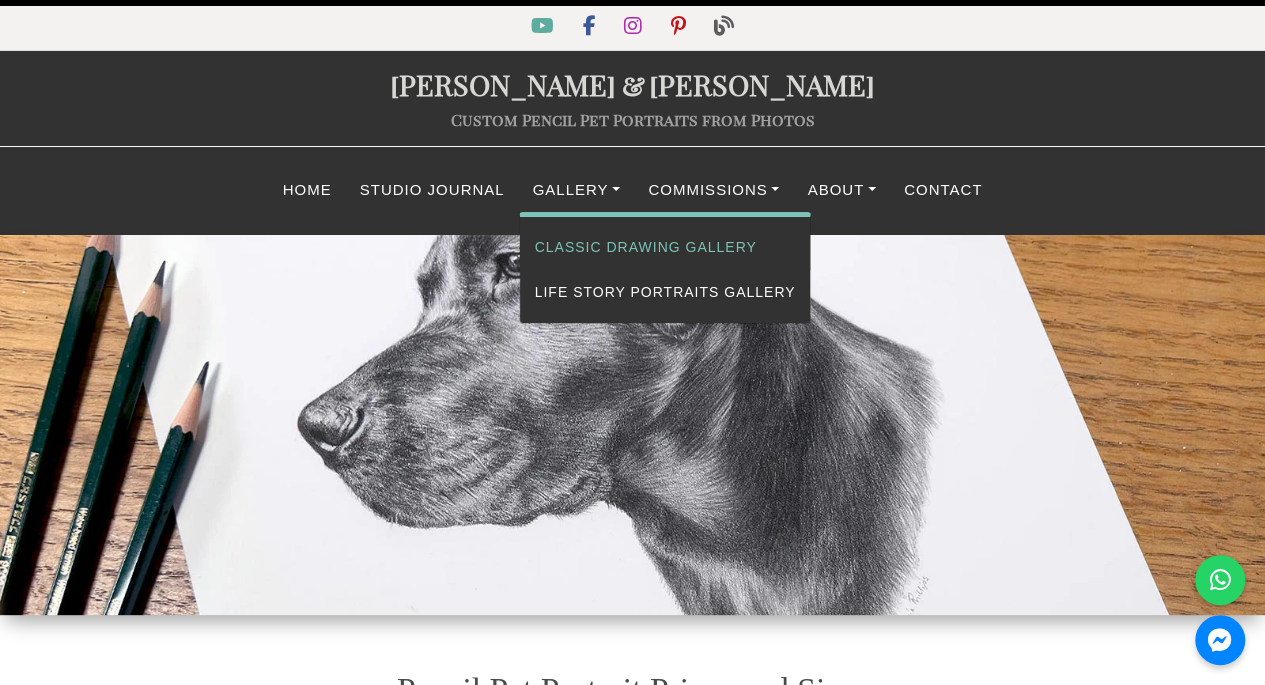 click on "Classic Drawing Gallery" at bounding box center (665, 247) 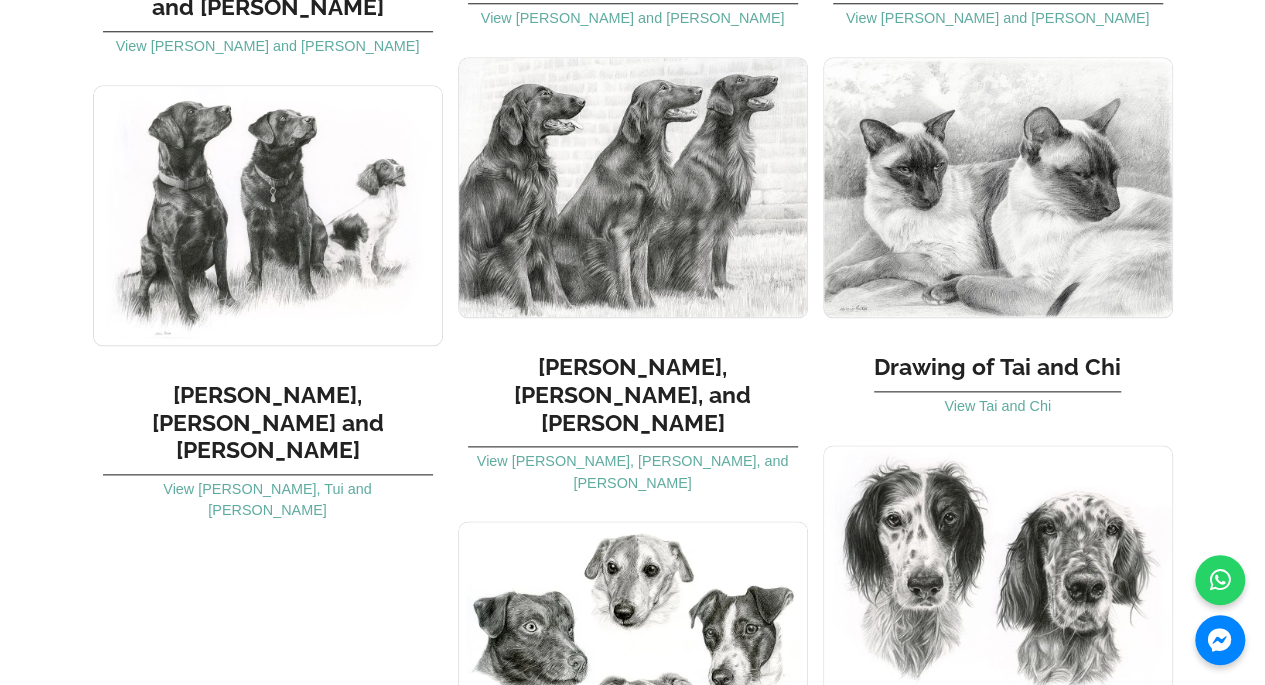 scroll, scrollTop: 12394, scrollLeft: 0, axis: vertical 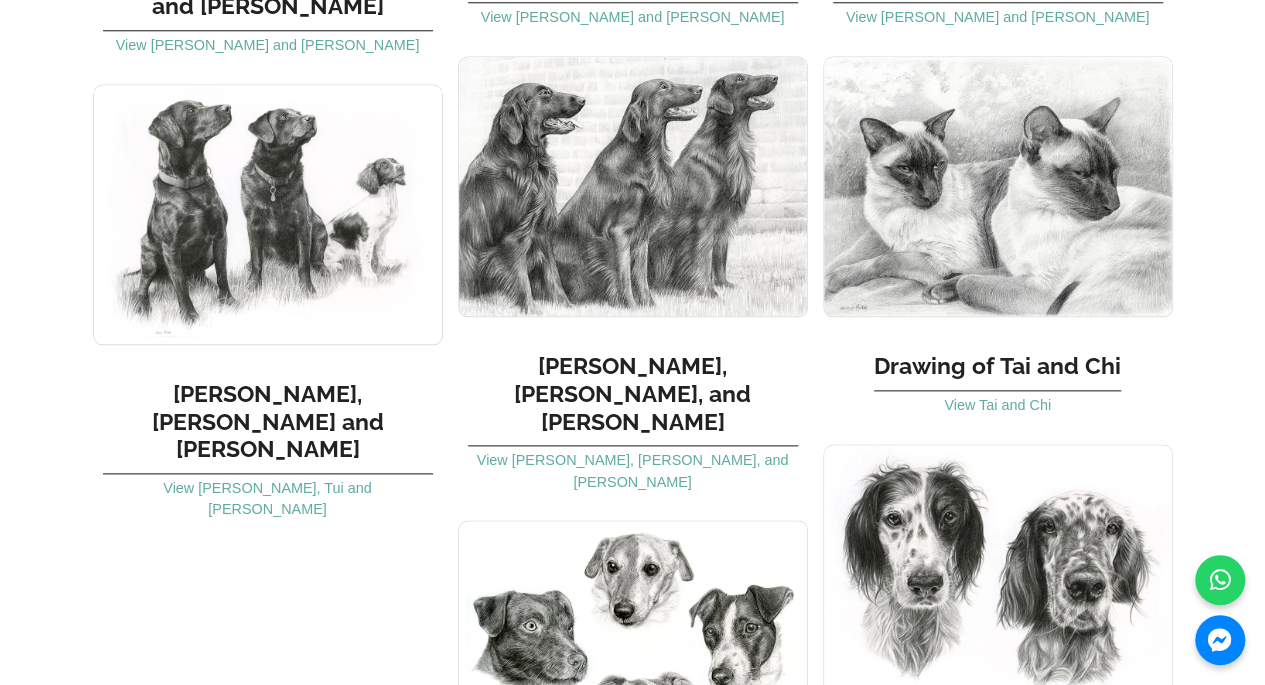 click on "Drawing of Monty and Duffy
View Monty and Duffy
Drawing of Jenny and Fern
View Jenny and Fern
Dexter, Tui and Purdey
View Dexter, Tui and Purdey
Drawing of Pixie and Boots
View Pixie and Boots" at bounding box center [633, 80] 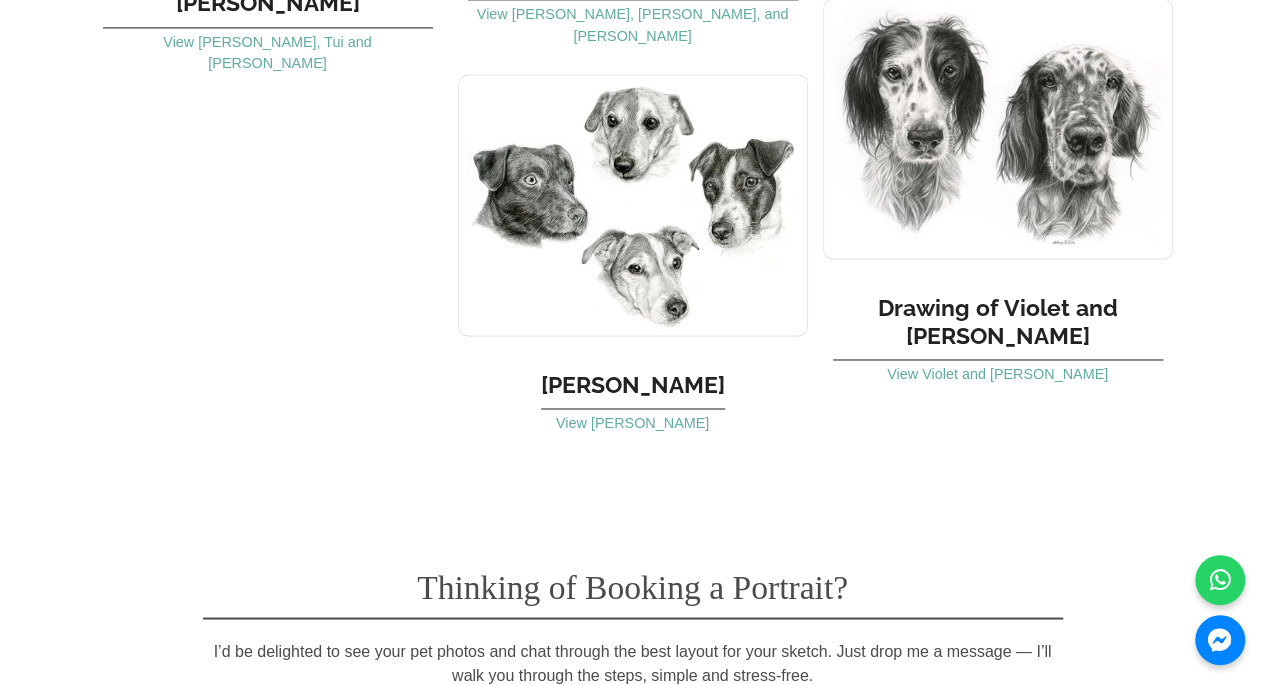 scroll, scrollTop: 12860, scrollLeft: 0, axis: vertical 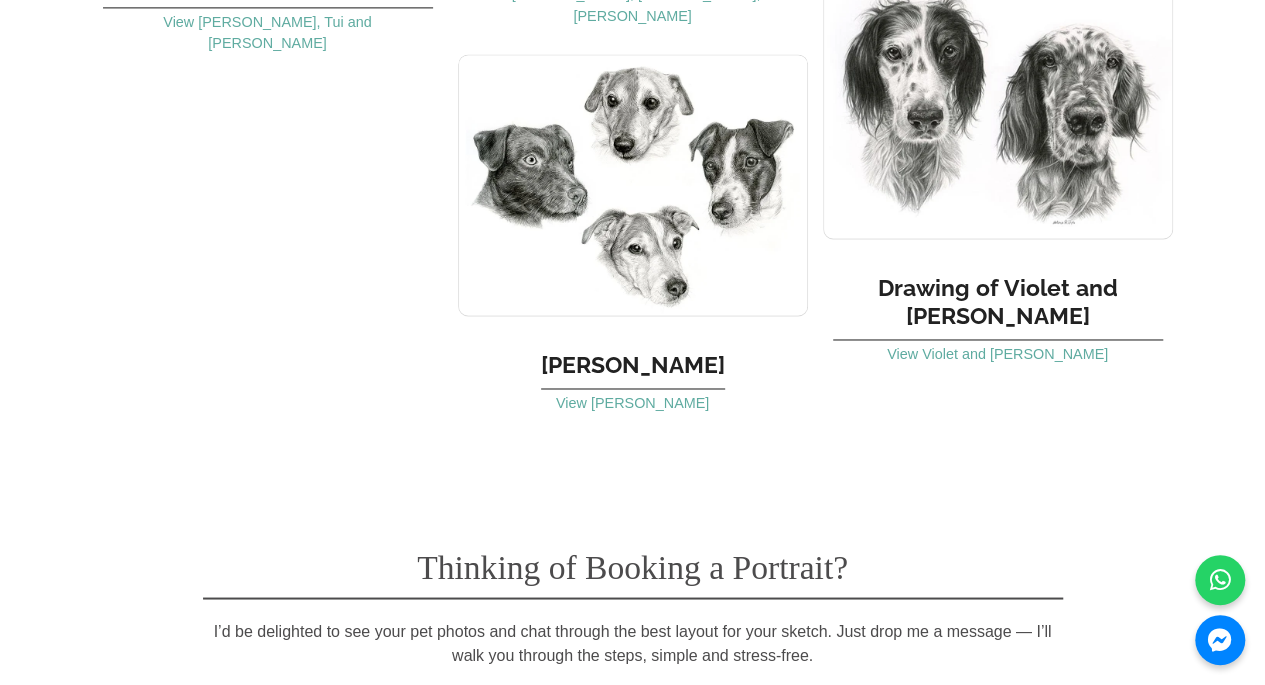 click on "Contact Me" at bounding box center (633, 799) 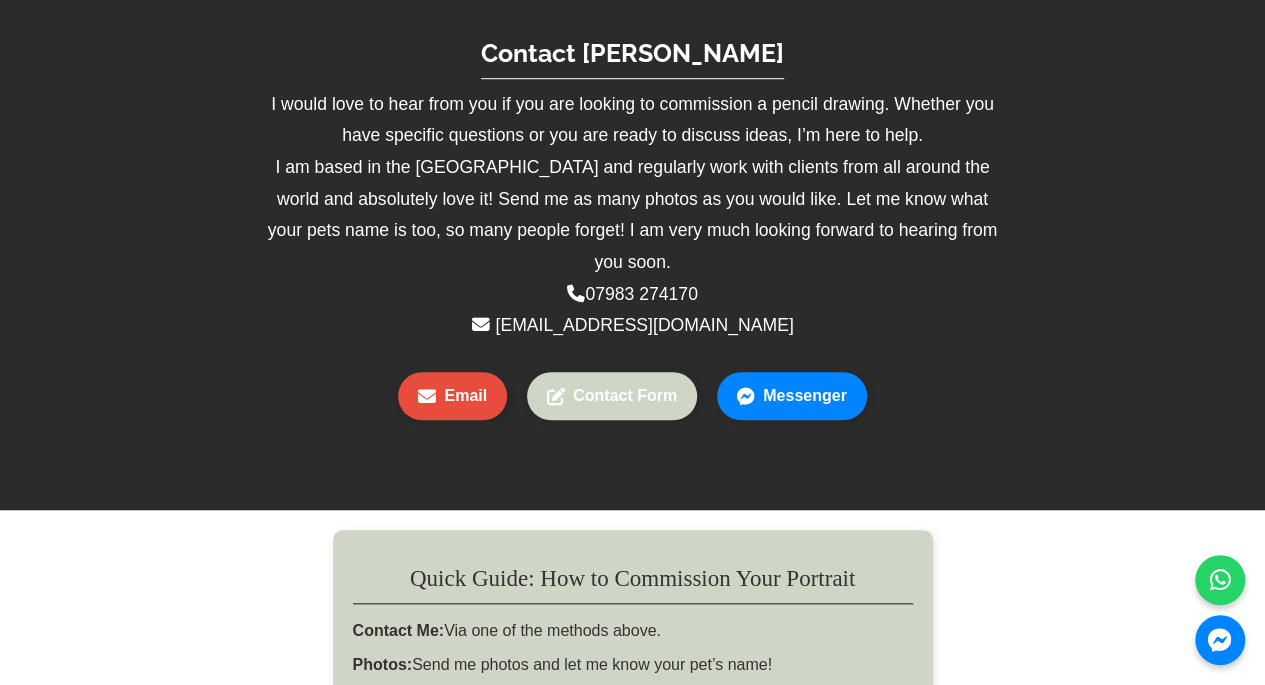scroll, scrollTop: 669, scrollLeft: 0, axis: vertical 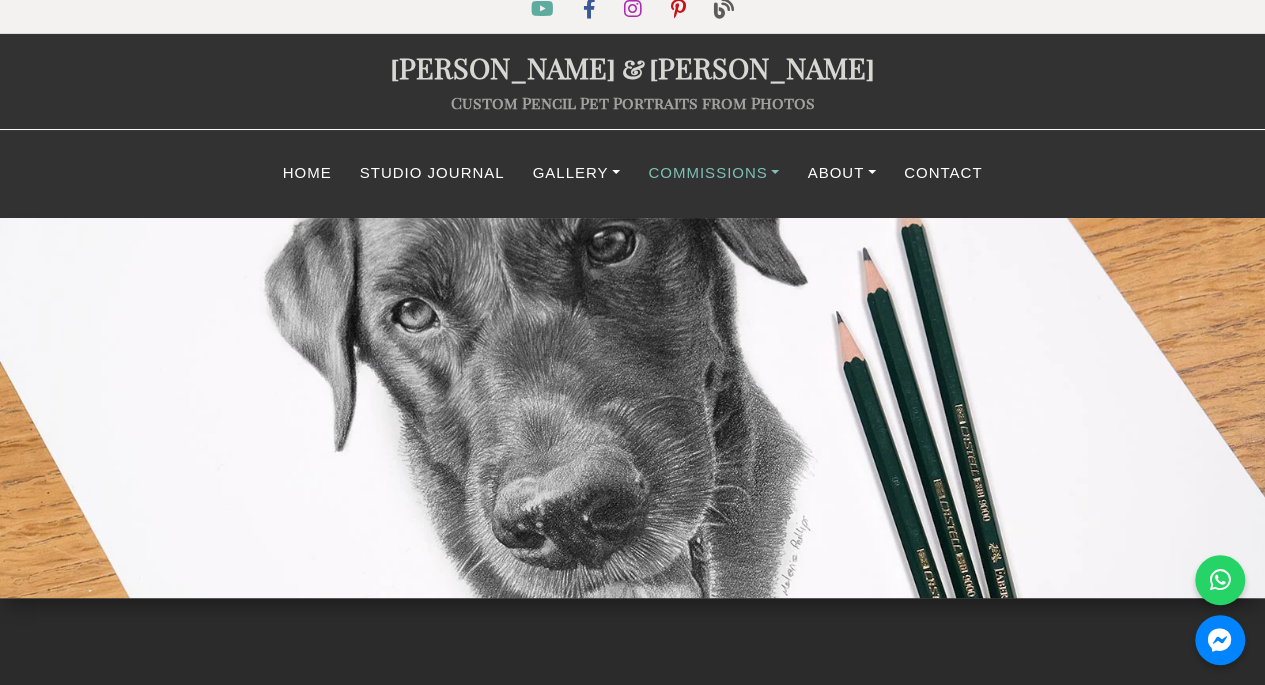 click on "Commissions" at bounding box center (713, 173) 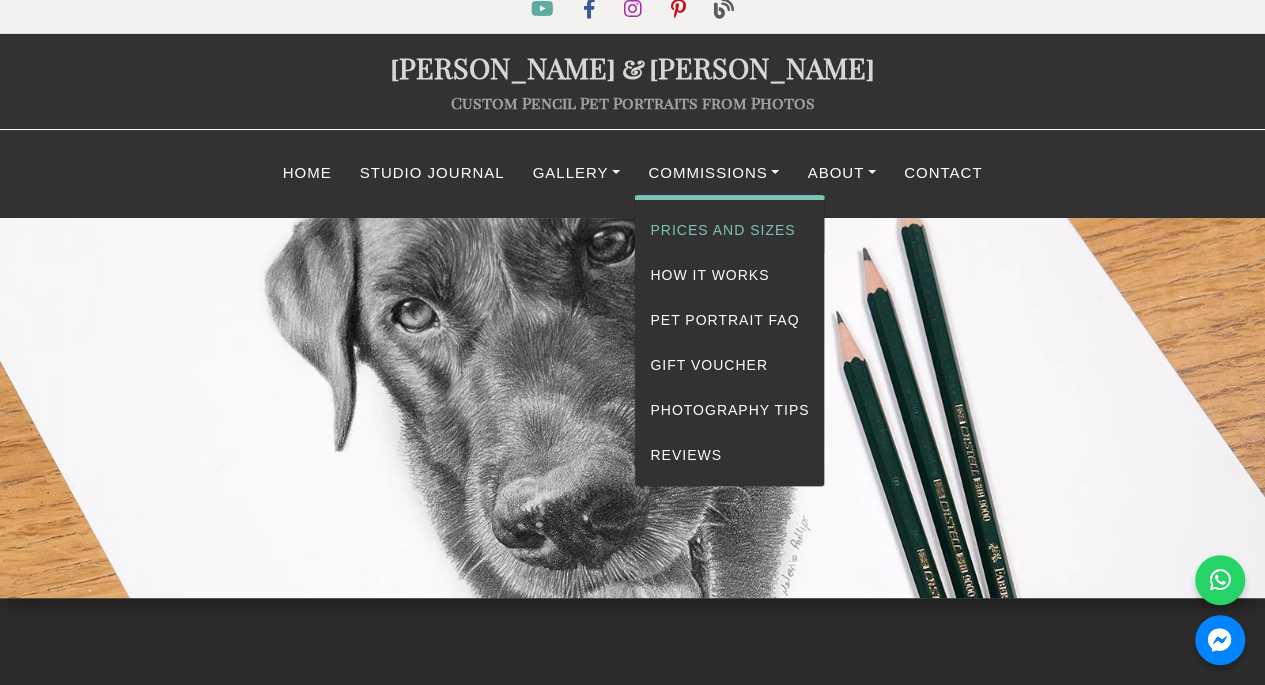 click on "Prices and Sizes" at bounding box center (729, 230) 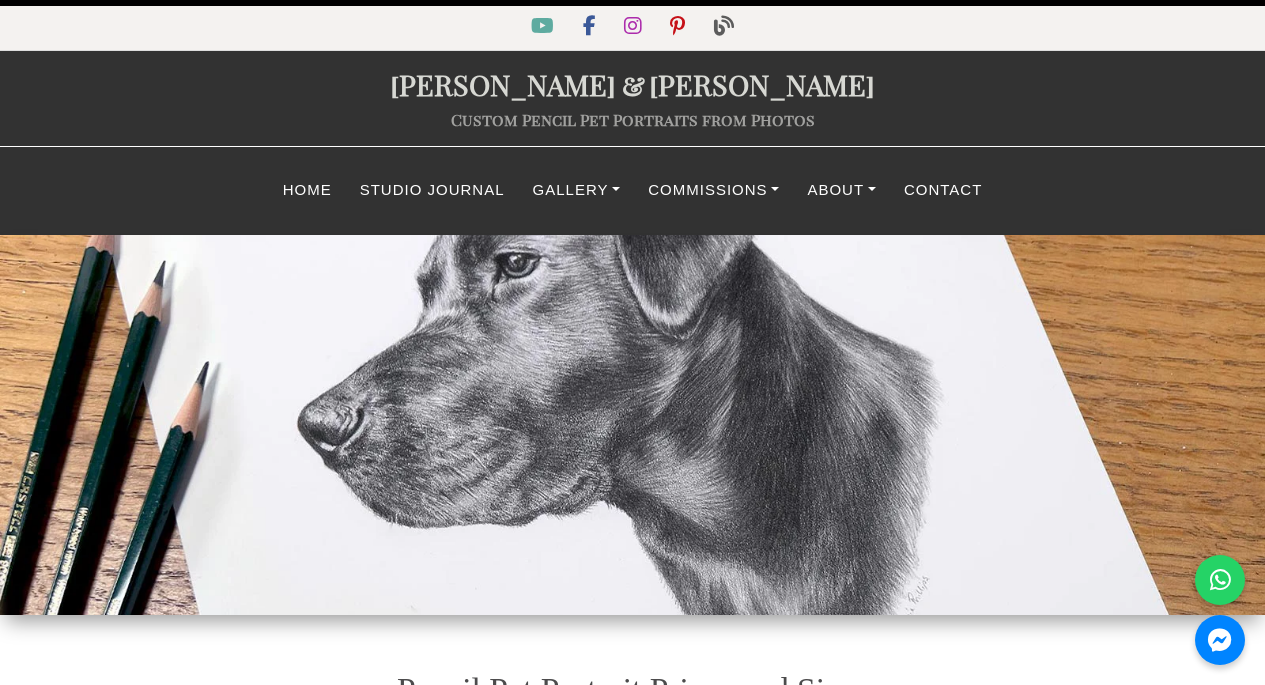 scroll, scrollTop: 0, scrollLeft: 0, axis: both 